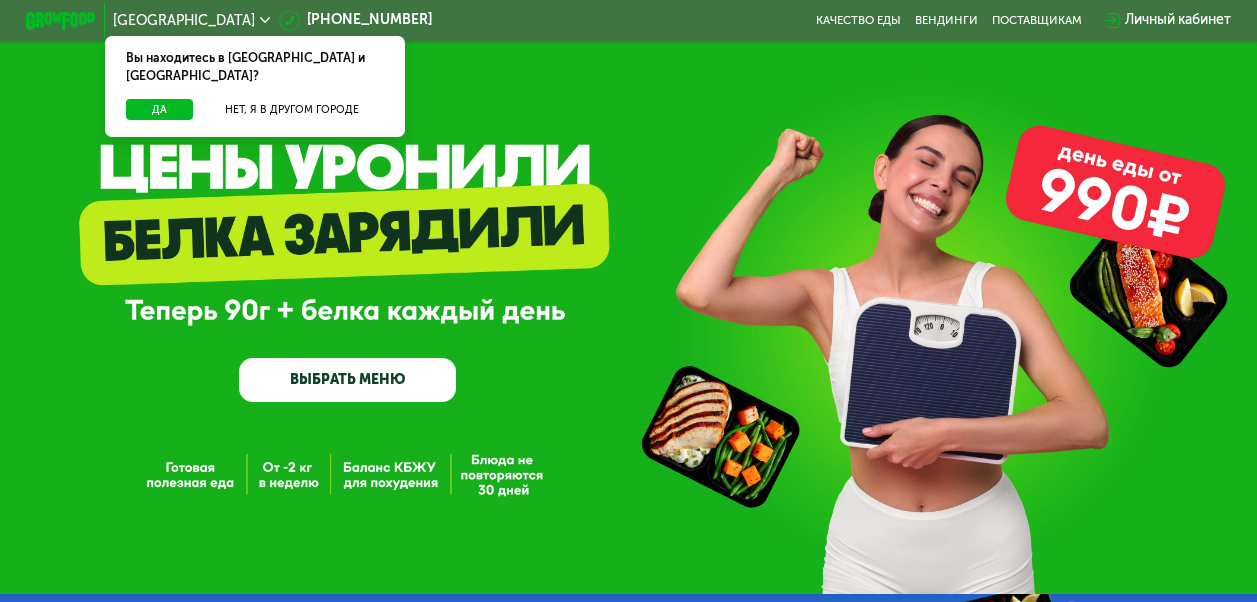 scroll, scrollTop: 0, scrollLeft: 0, axis: both 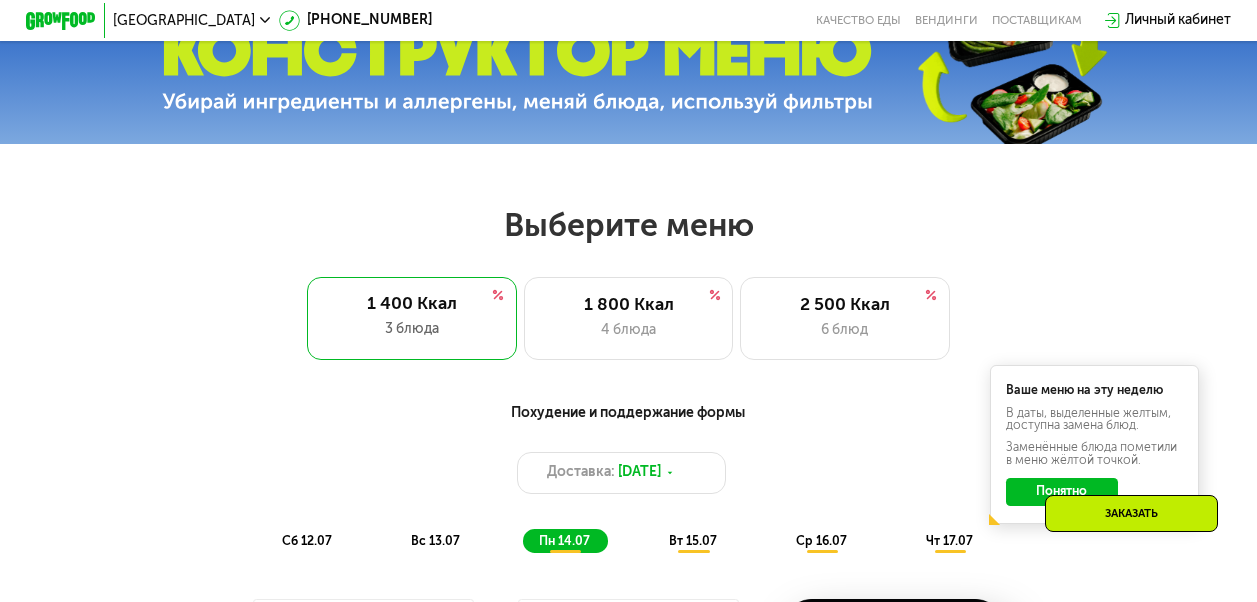 click on "Доставка: [DATE]" at bounding box center (622, 473) 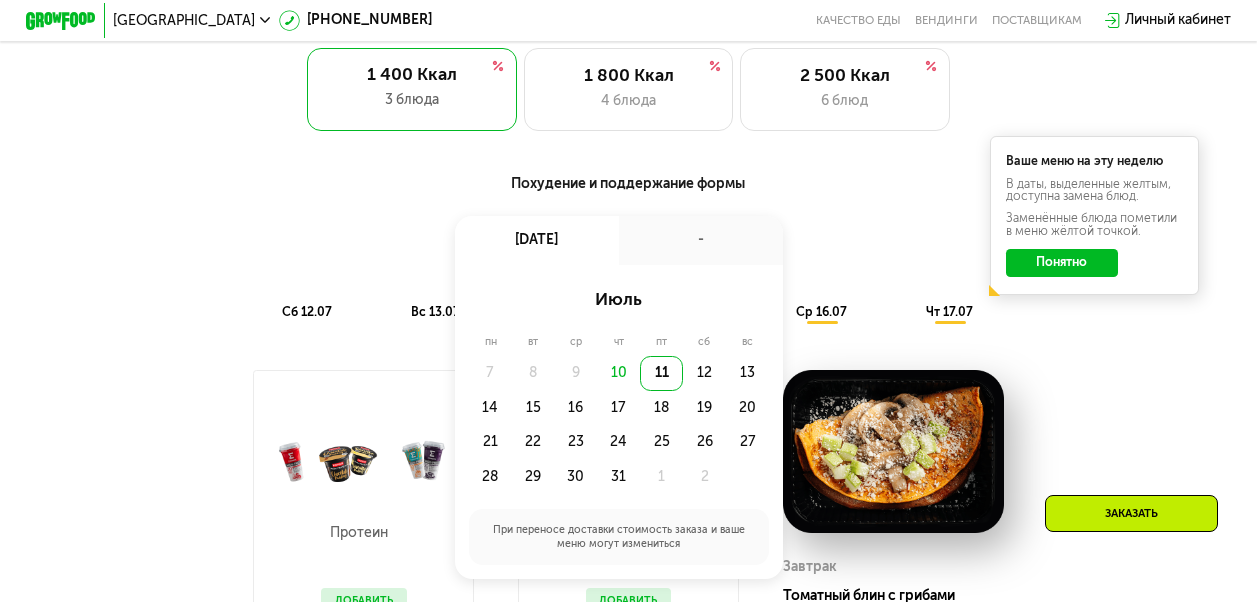 scroll, scrollTop: 1000, scrollLeft: 0, axis: vertical 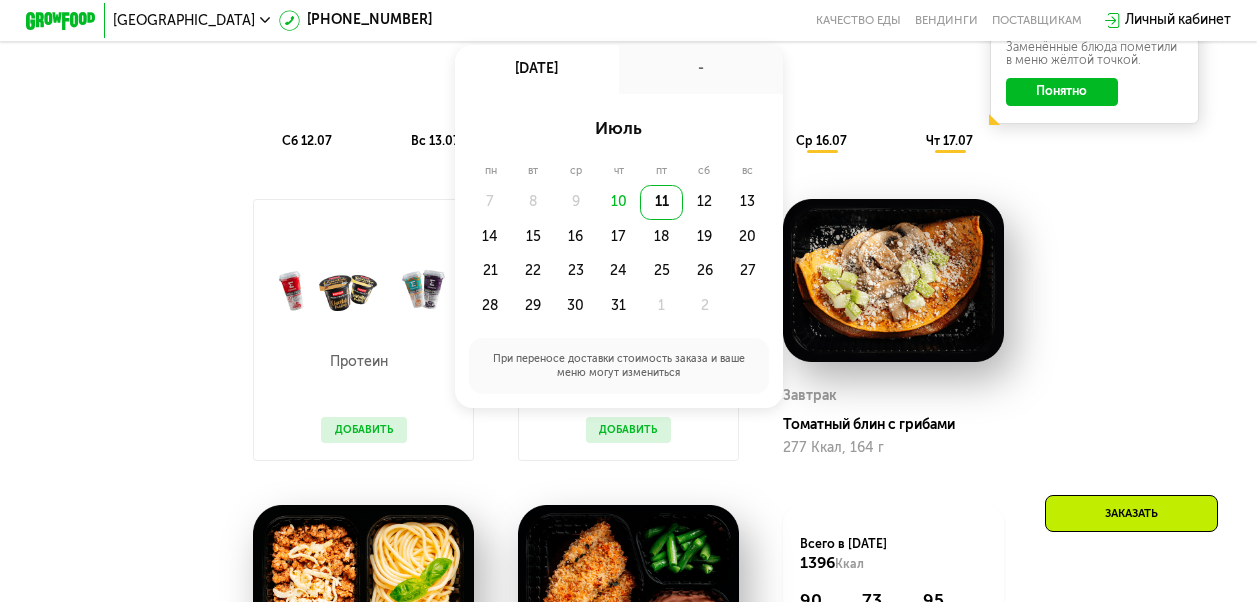 click on "14" 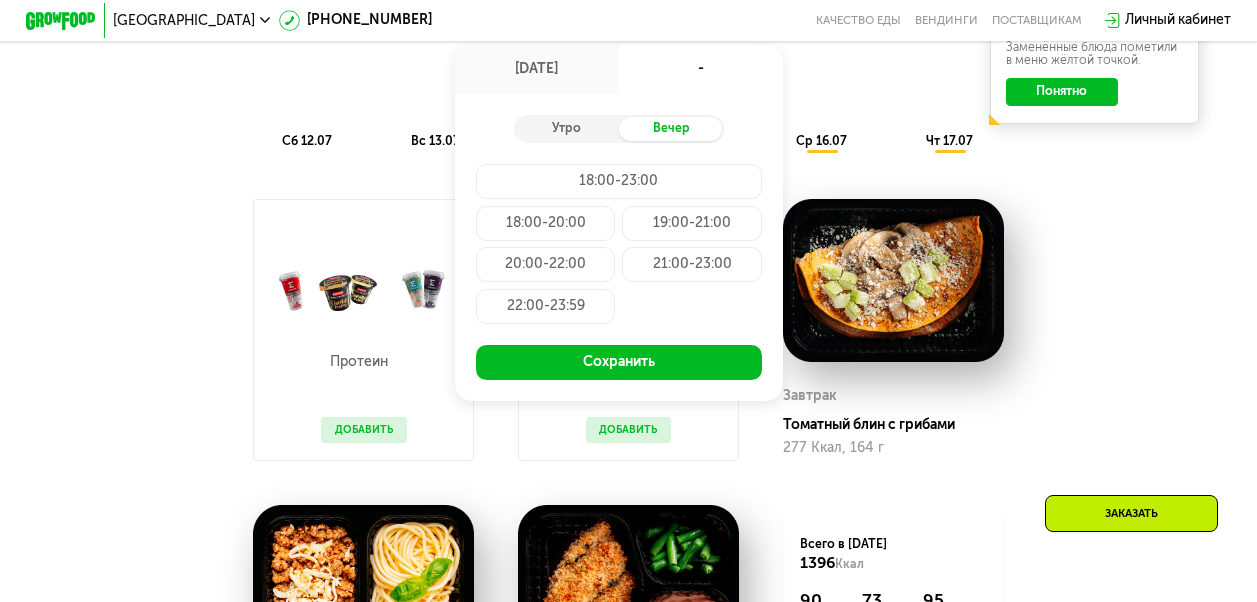 click on "Сохранить" at bounding box center [619, 362] 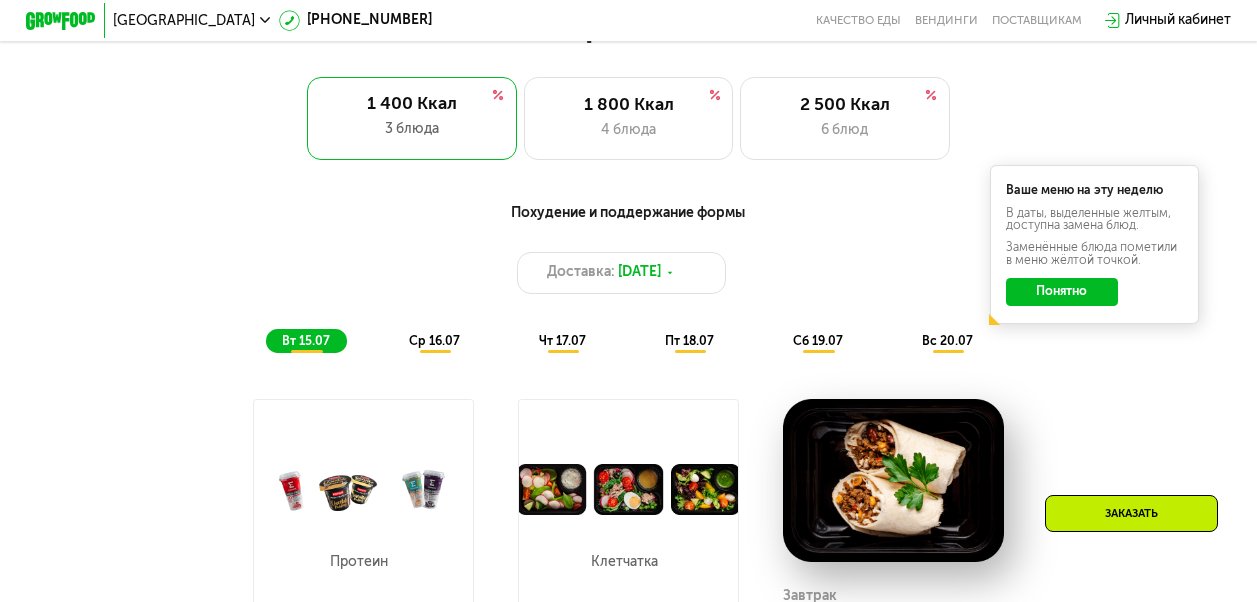 scroll, scrollTop: 600, scrollLeft: 0, axis: vertical 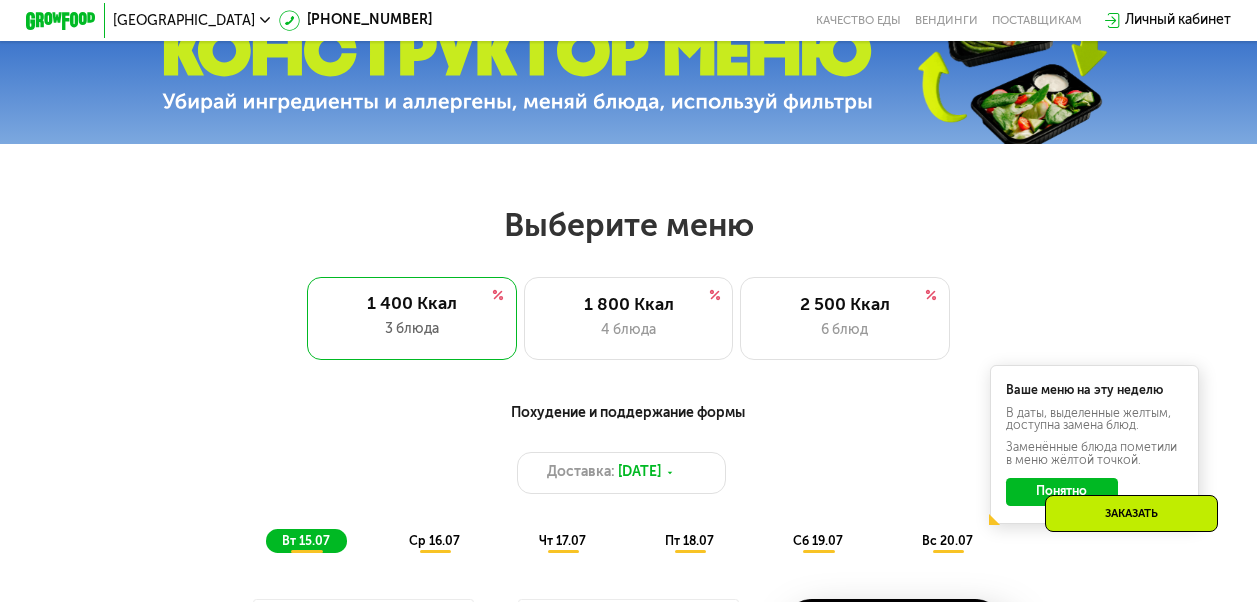 click on "1 800 Ккал 4 блюда" 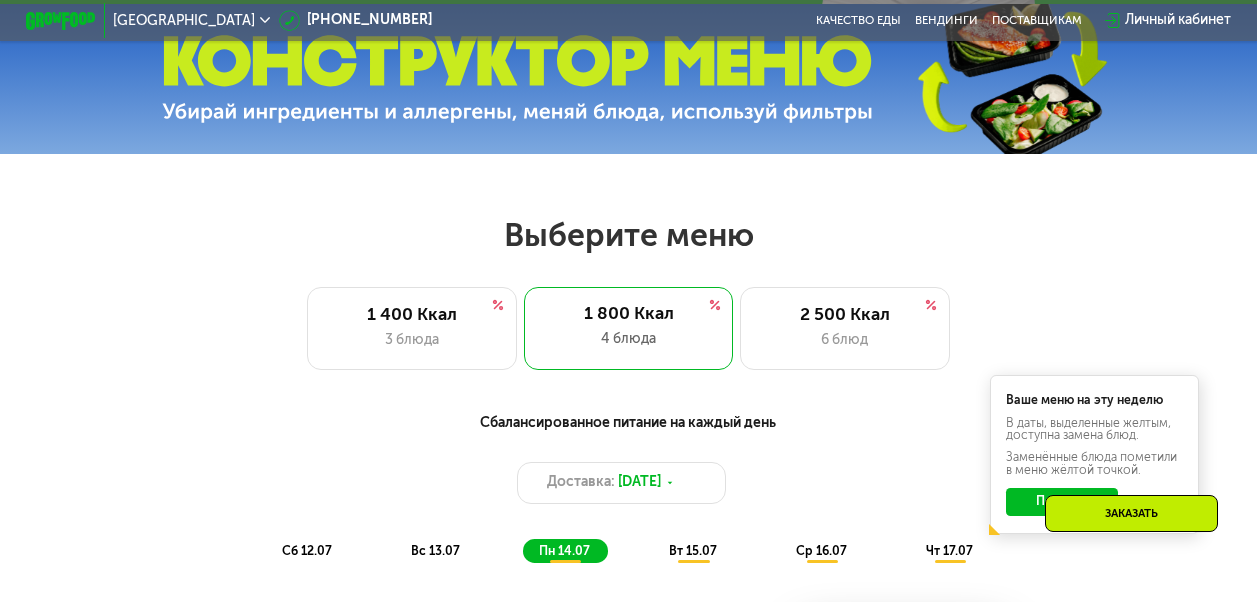 scroll, scrollTop: 800, scrollLeft: 0, axis: vertical 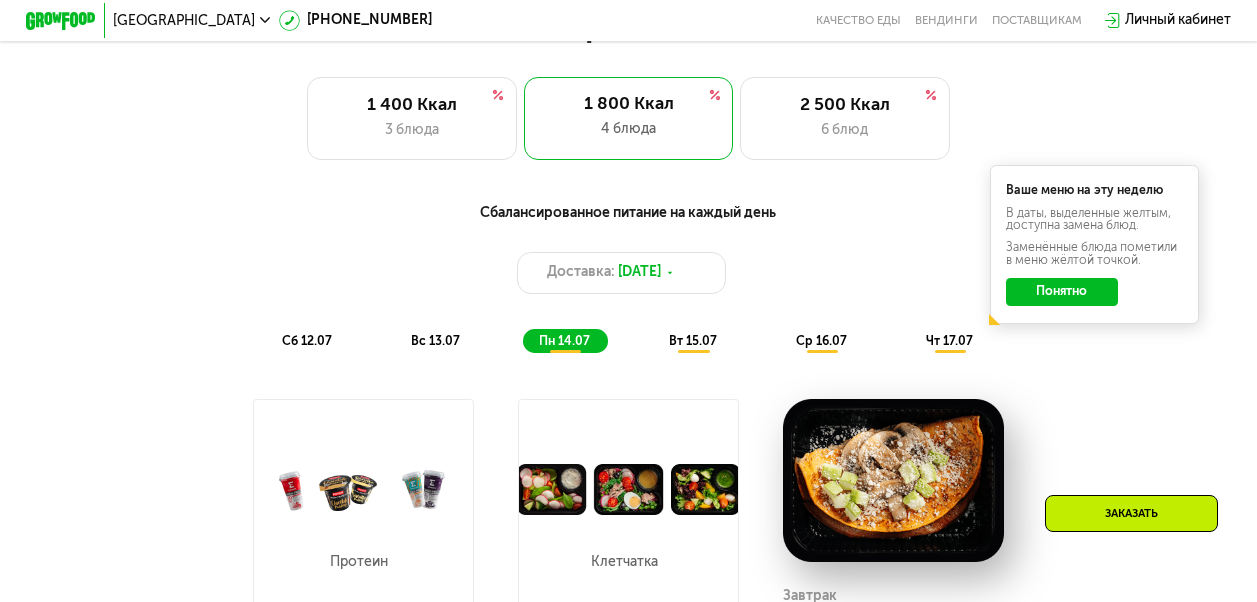 click on "Понятно" 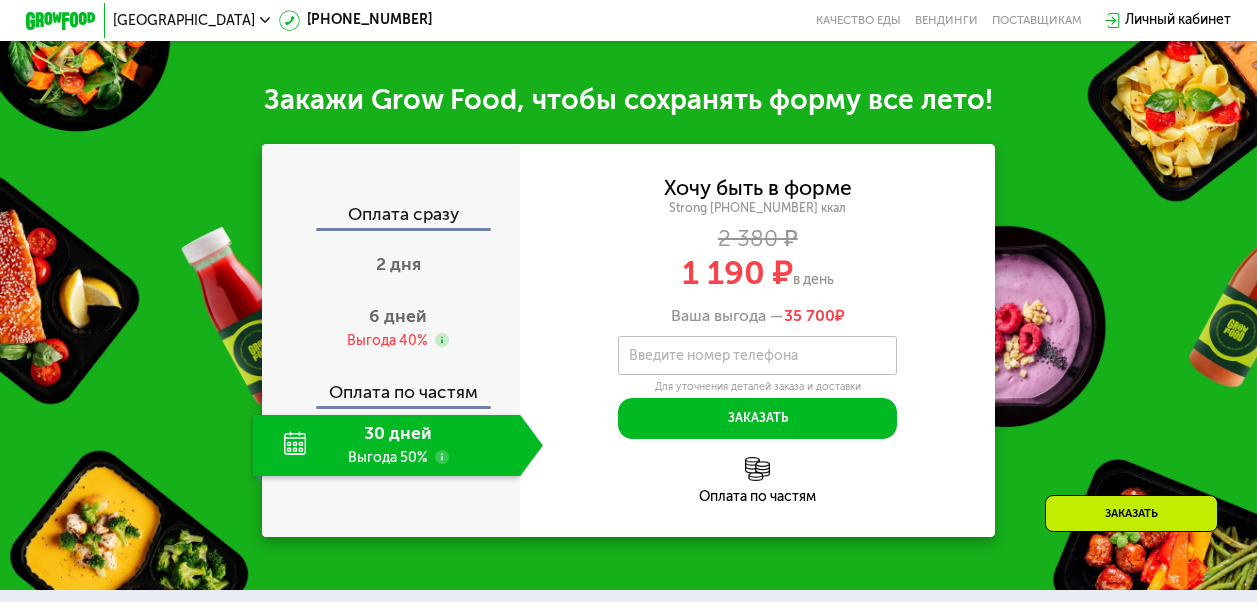 scroll, scrollTop: 2000, scrollLeft: 0, axis: vertical 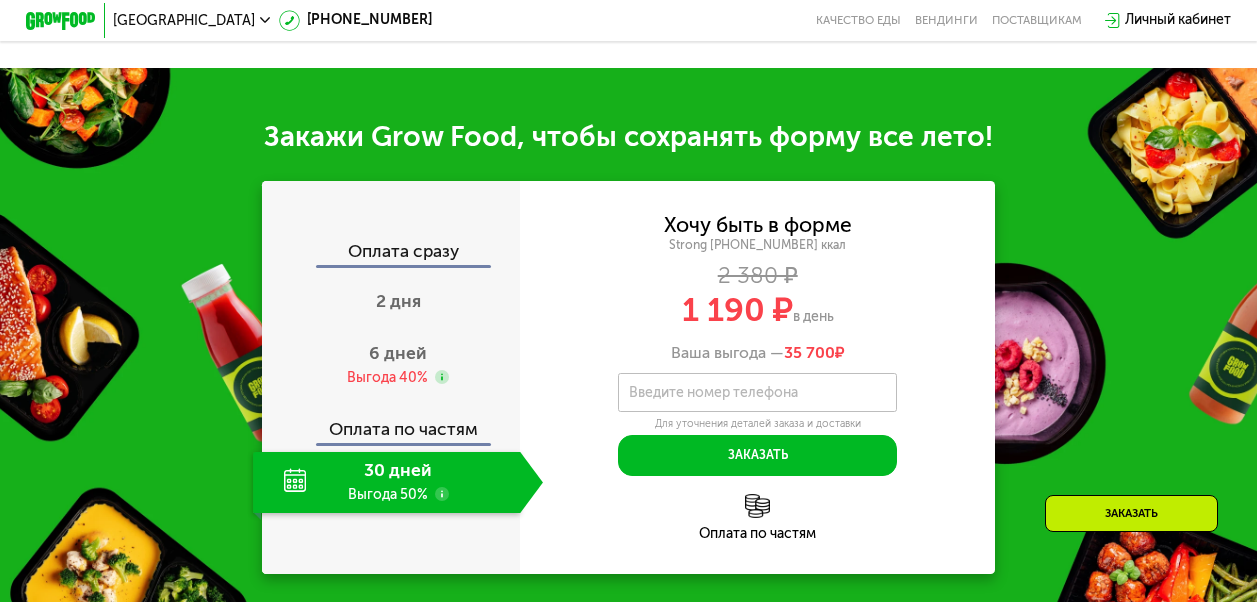 click on "6 дней" at bounding box center (398, 353) 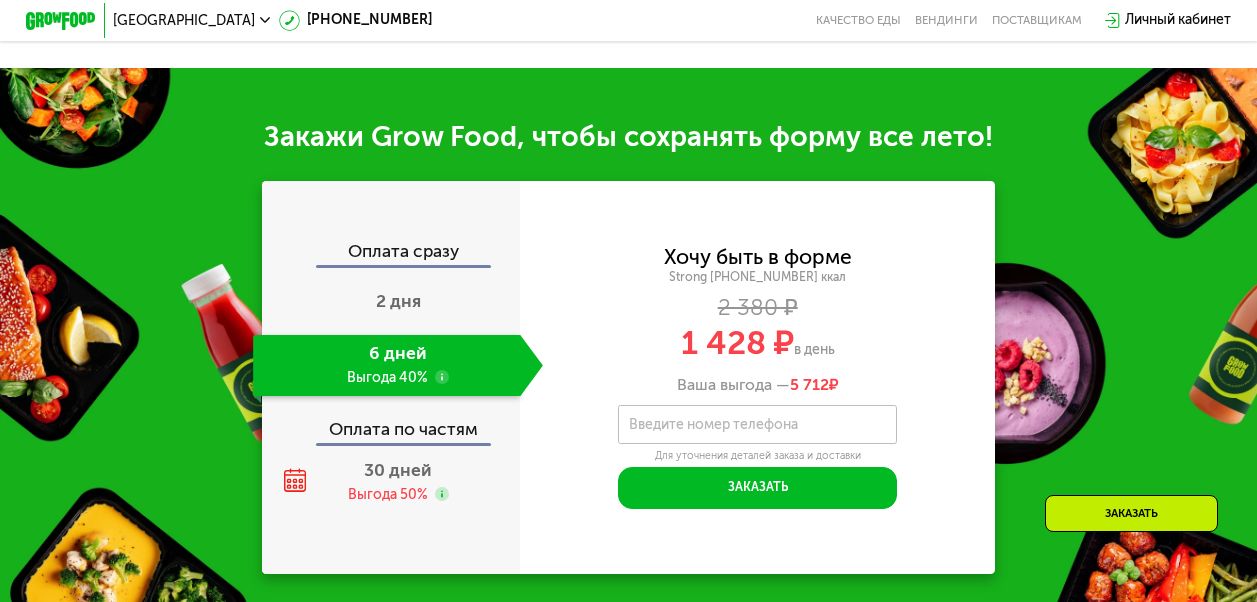 drag, startPoint x: 840, startPoint y: 413, endPoint x: 851, endPoint y: 413, distance: 11 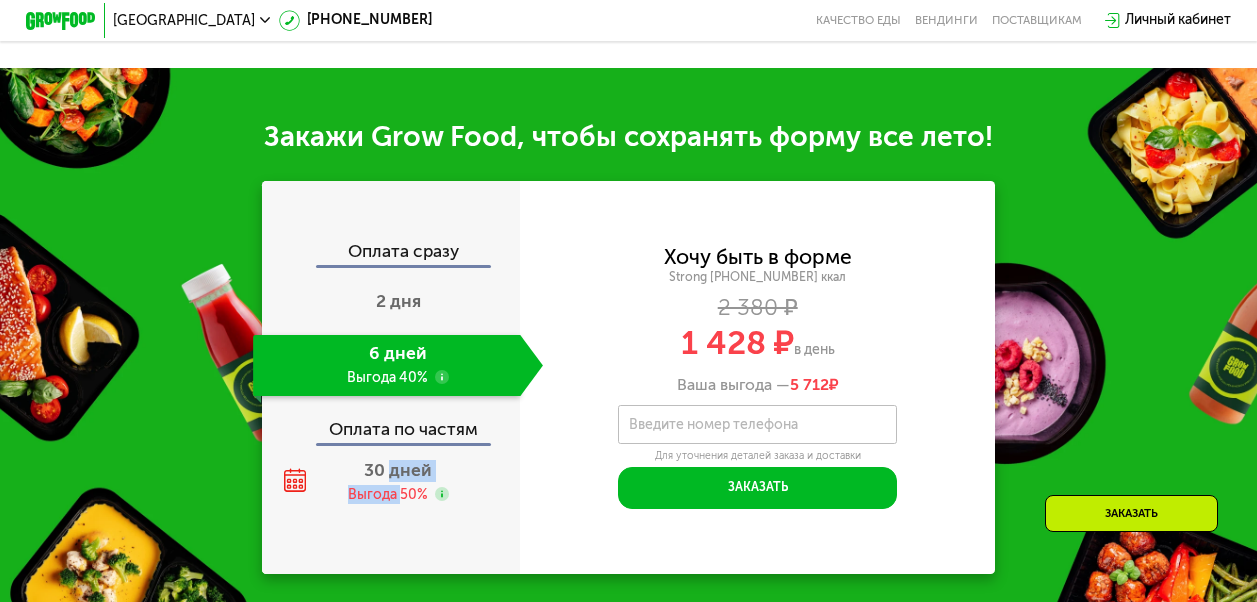 drag, startPoint x: 390, startPoint y: 509, endPoint x: 396, endPoint y: 524, distance: 16.155495 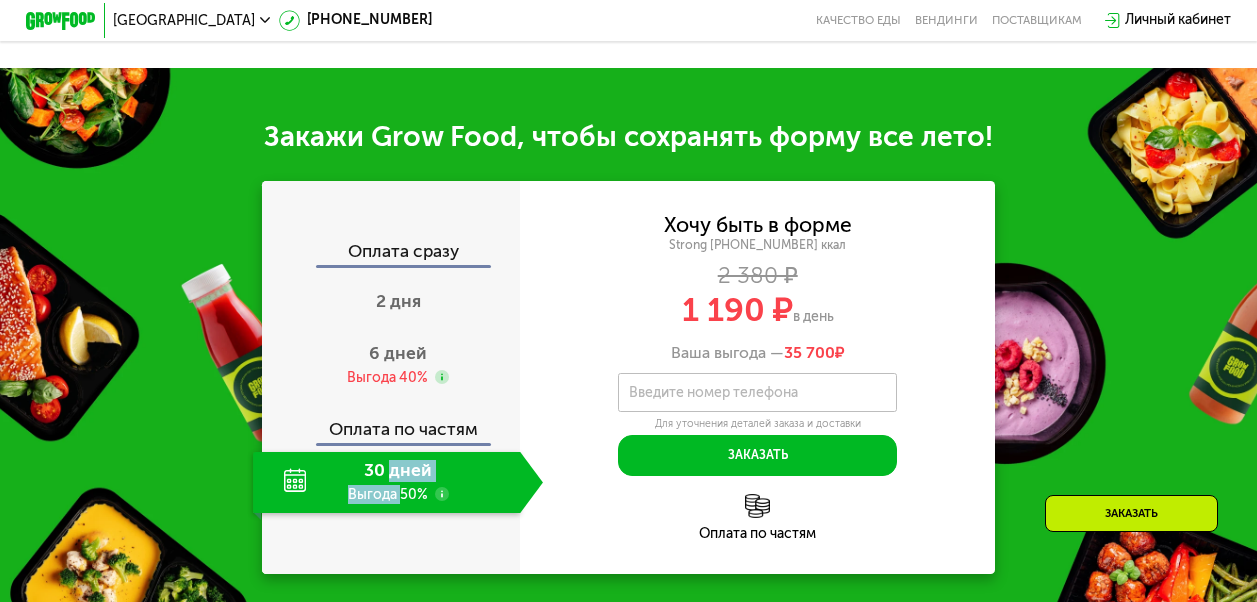 drag, startPoint x: 396, startPoint y: 523, endPoint x: 387, endPoint y: 502, distance: 22.847319 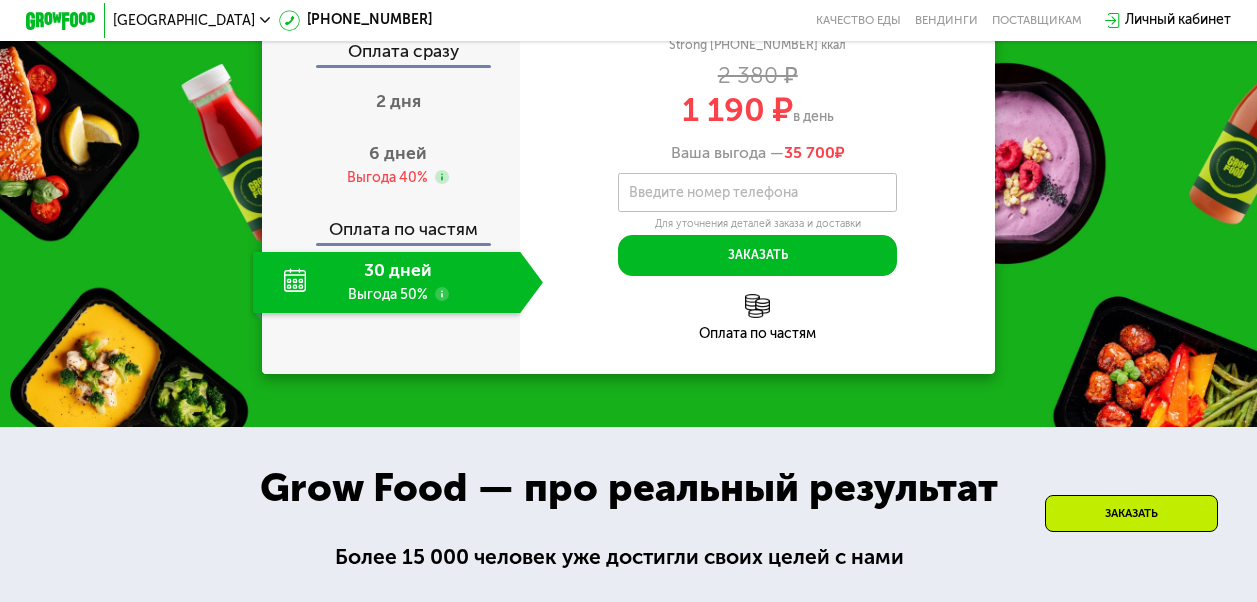 click on "6 дней" at bounding box center [398, 153] 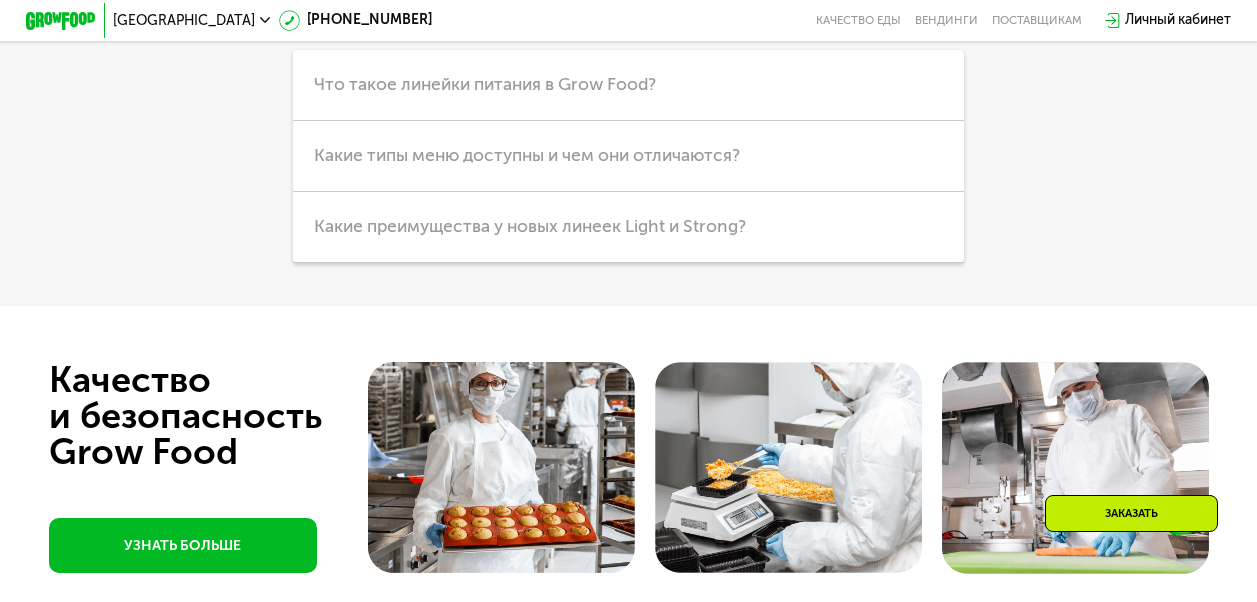 scroll, scrollTop: 4600, scrollLeft: 0, axis: vertical 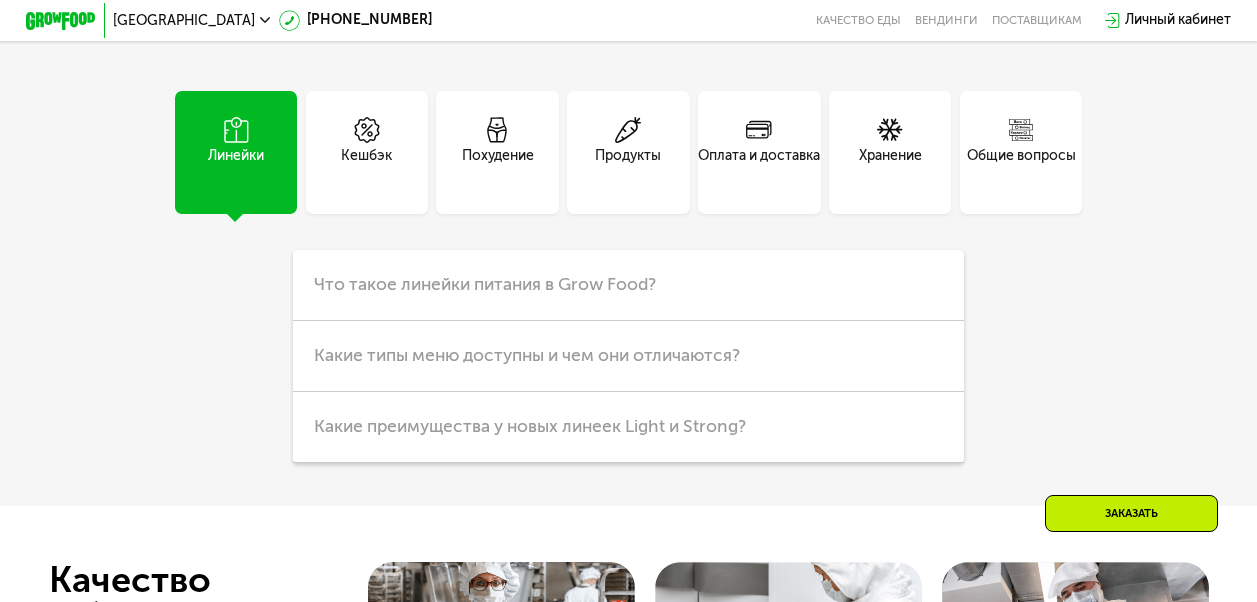click on "Оплата и доставка" at bounding box center (759, 167) 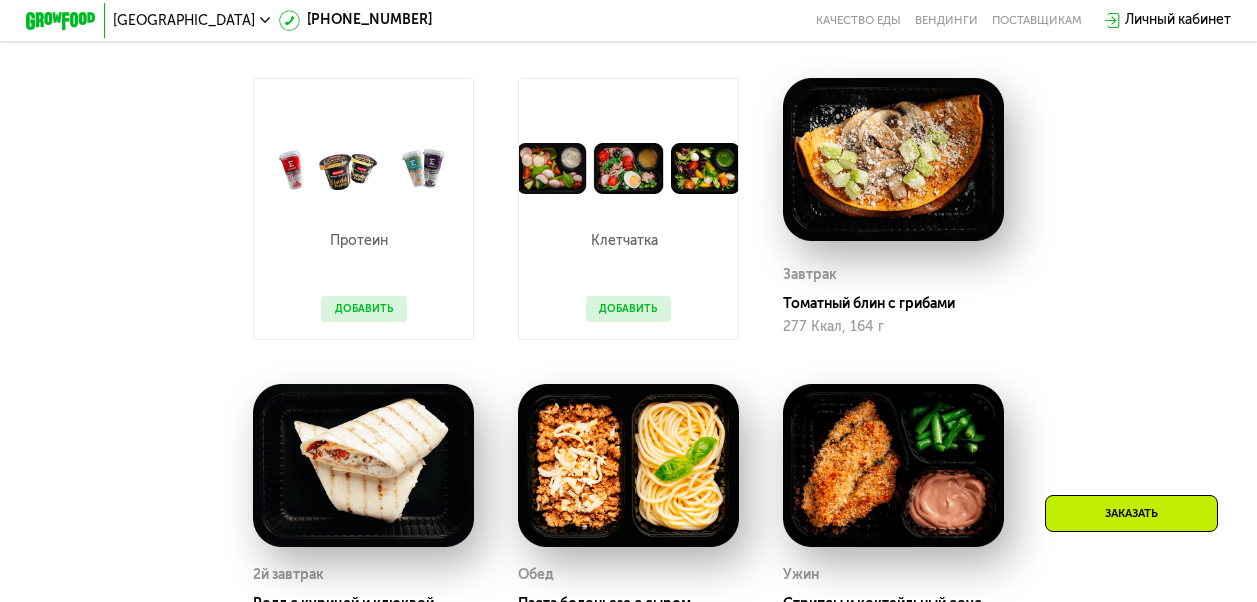 scroll, scrollTop: 1000, scrollLeft: 0, axis: vertical 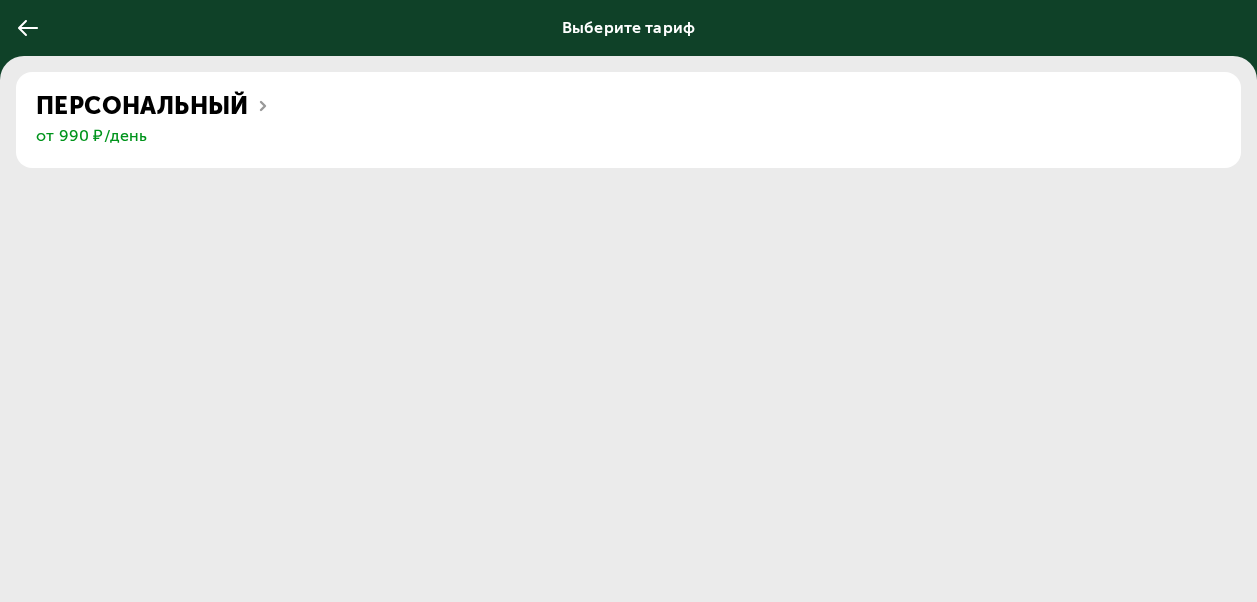 click on "Персональный" at bounding box center (628, 106) 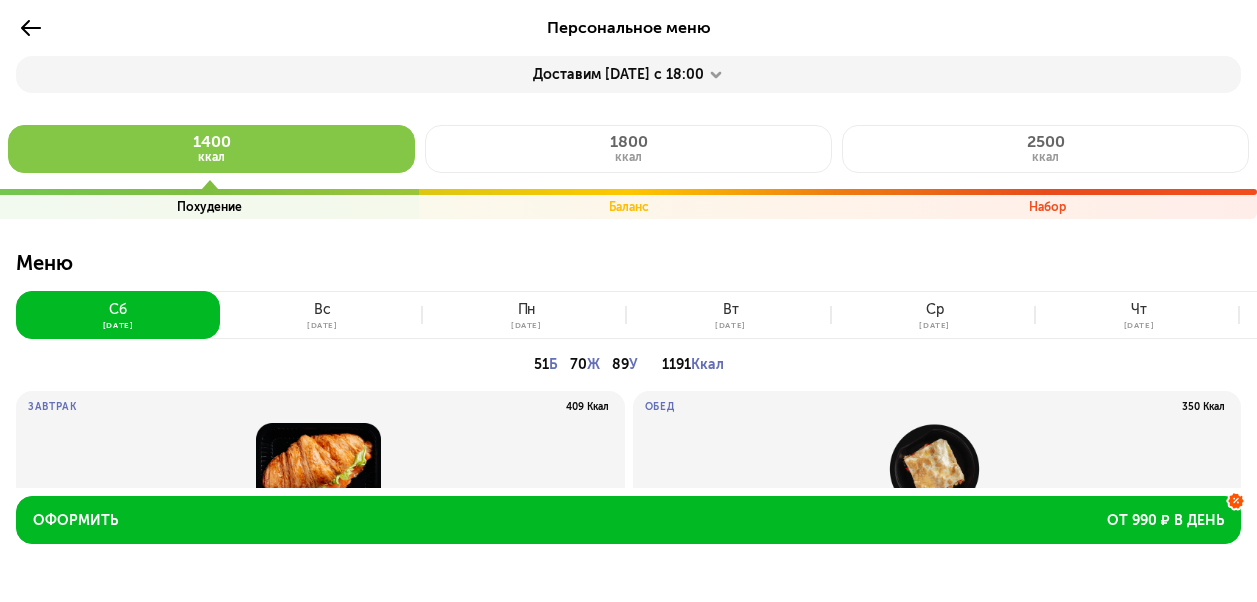 click on "2500 ккал" 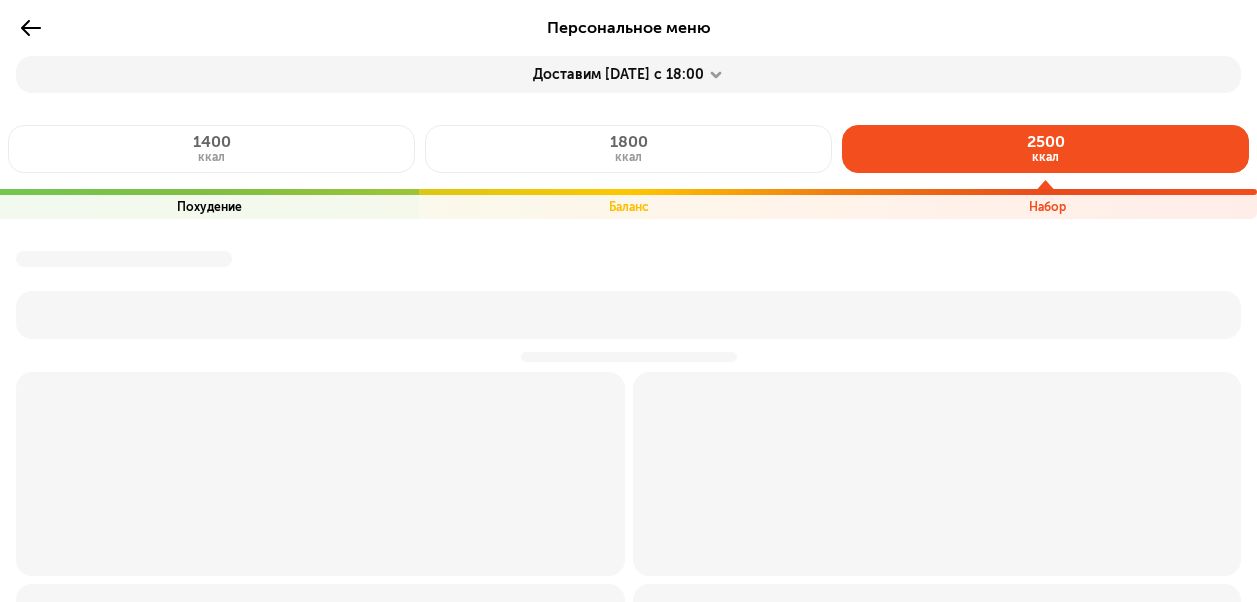 click on "1800 ккал" 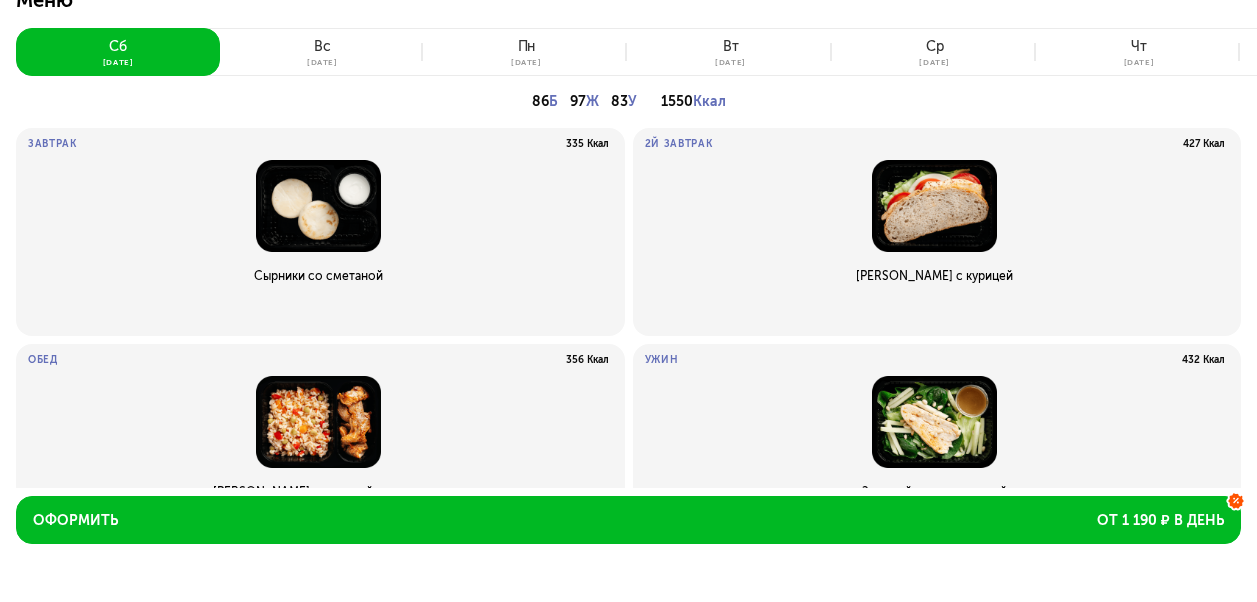 scroll, scrollTop: 342, scrollLeft: 0, axis: vertical 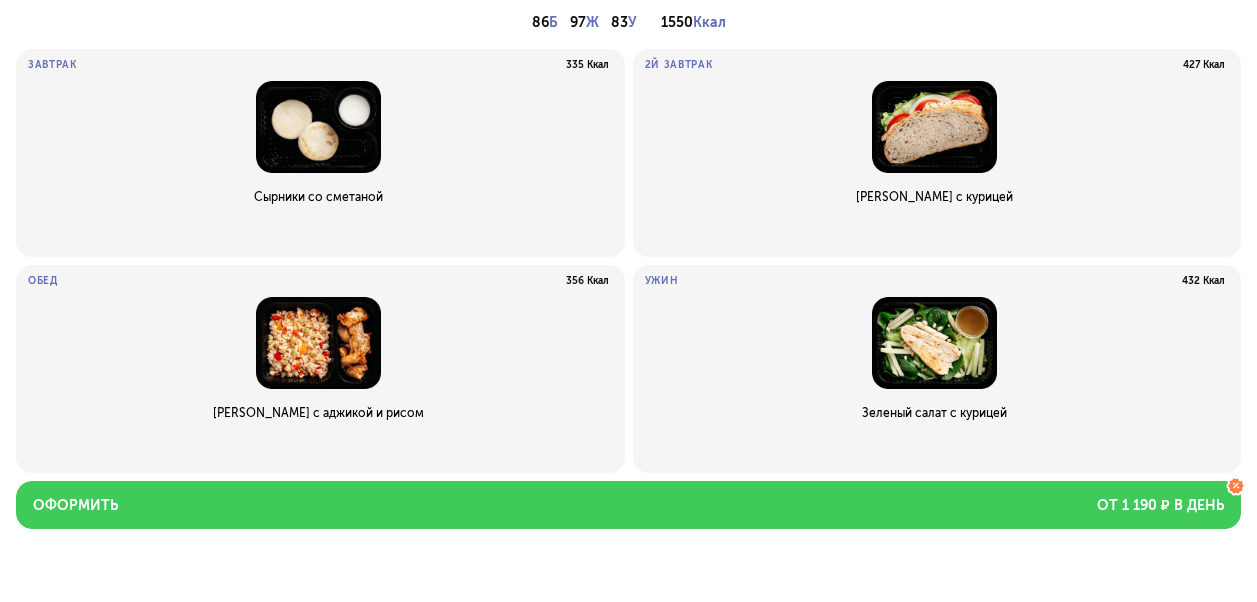 click on "Оформить   от 1 190 ₽ в день" at bounding box center (628, 505) 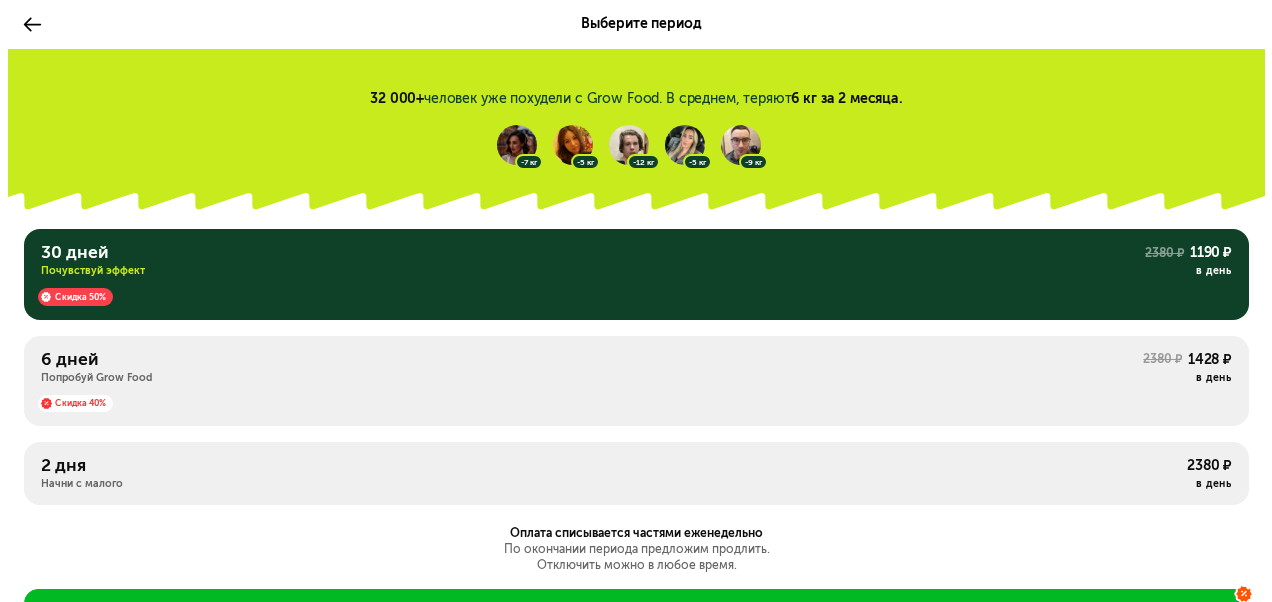 scroll, scrollTop: 0, scrollLeft: 0, axis: both 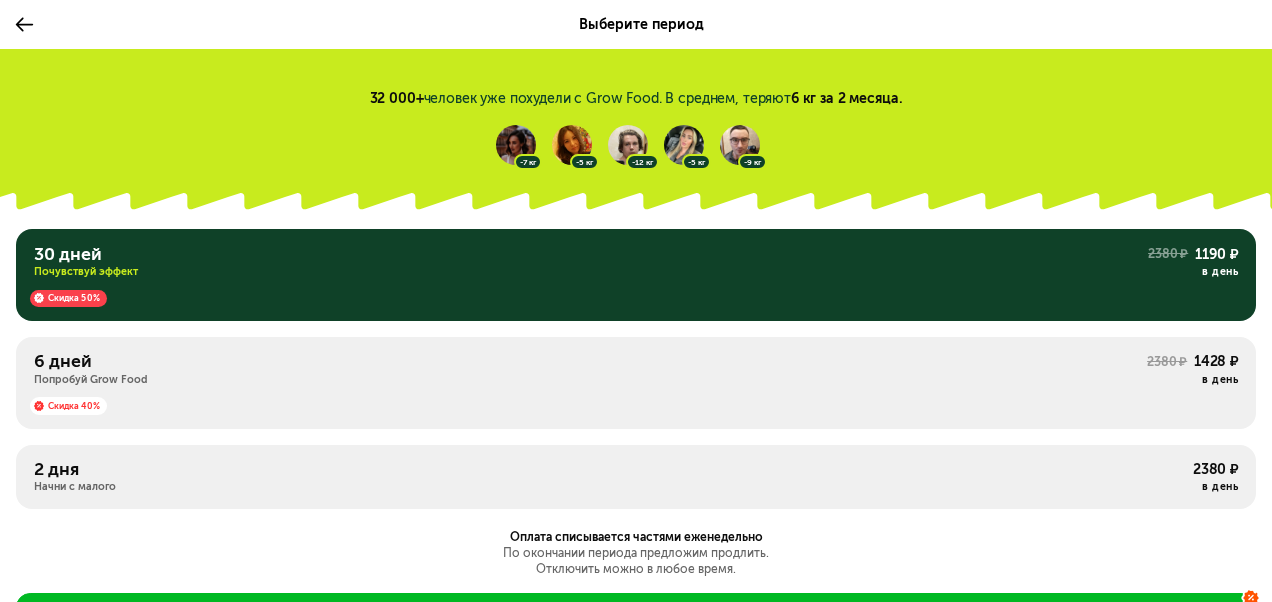 click on "Попробуй Grow Food" at bounding box center (590, 380) 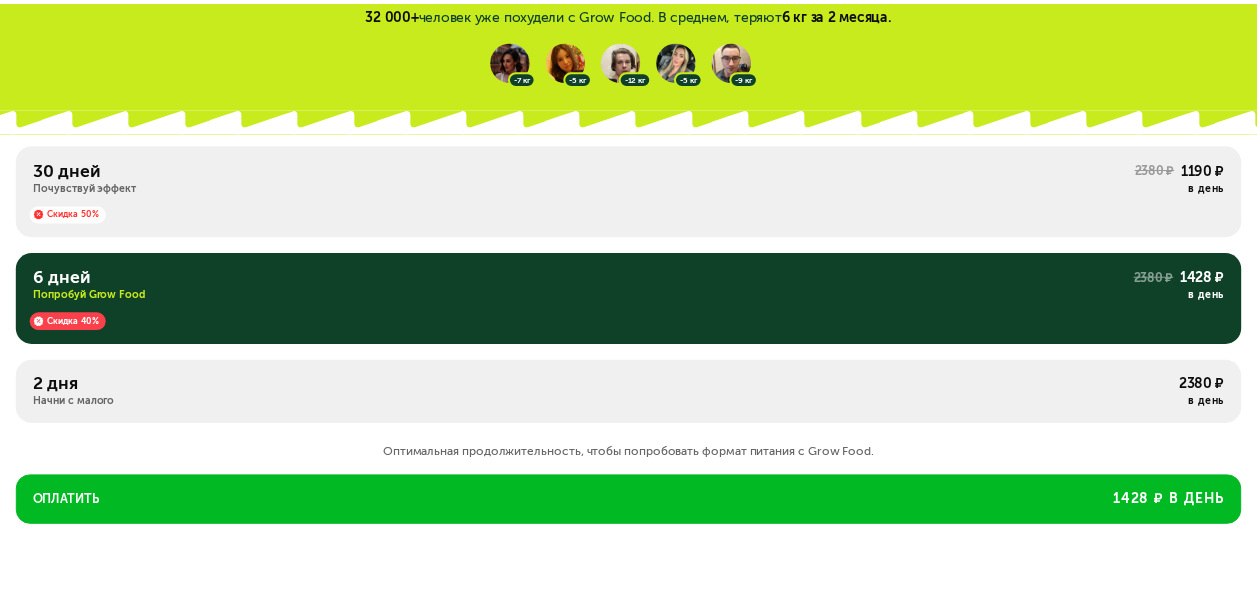 scroll, scrollTop: 120, scrollLeft: 0, axis: vertical 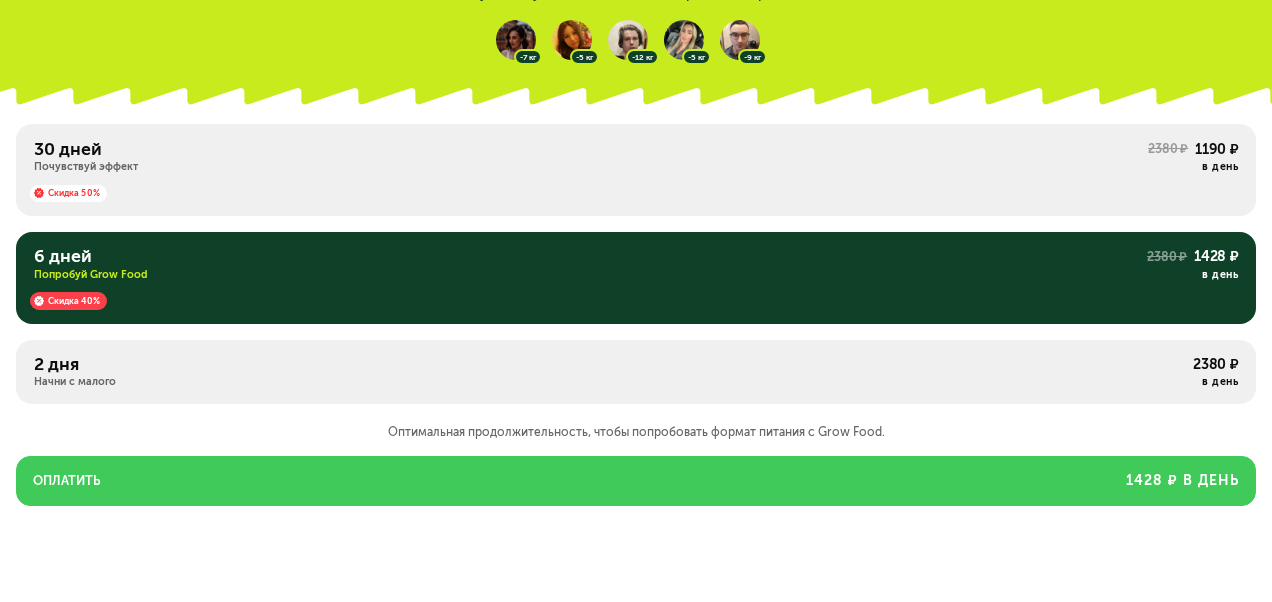 click on "Оплатить   1428 ₽ в день" at bounding box center (636, 481) 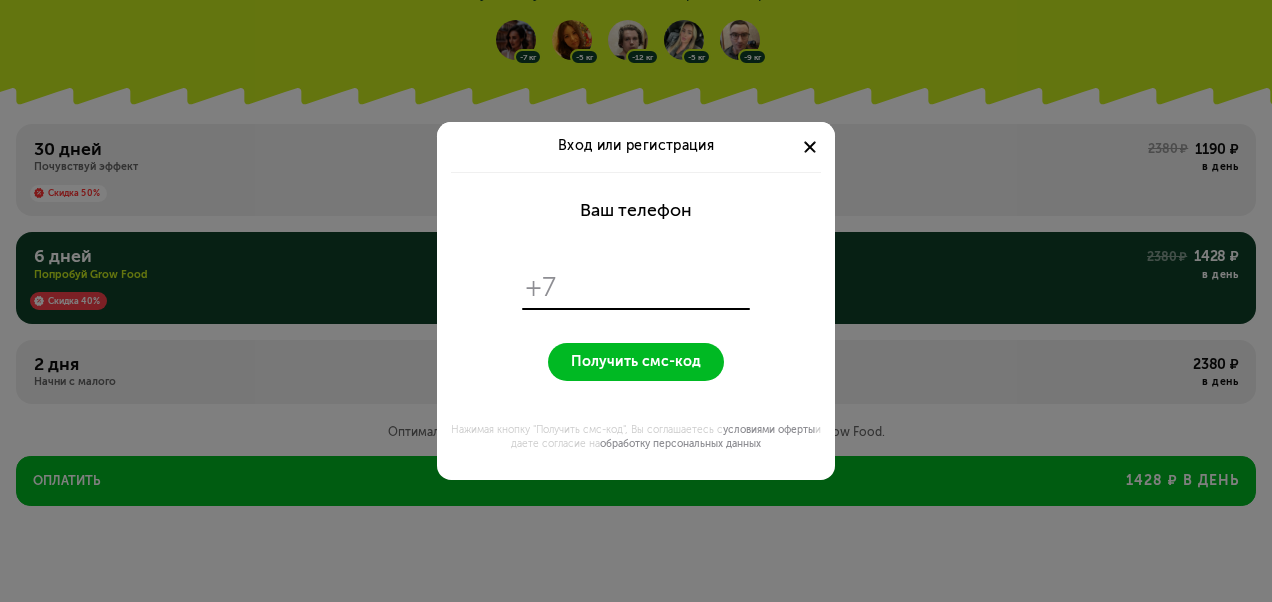 click on "Вход или регистрация" at bounding box center (636, 146) 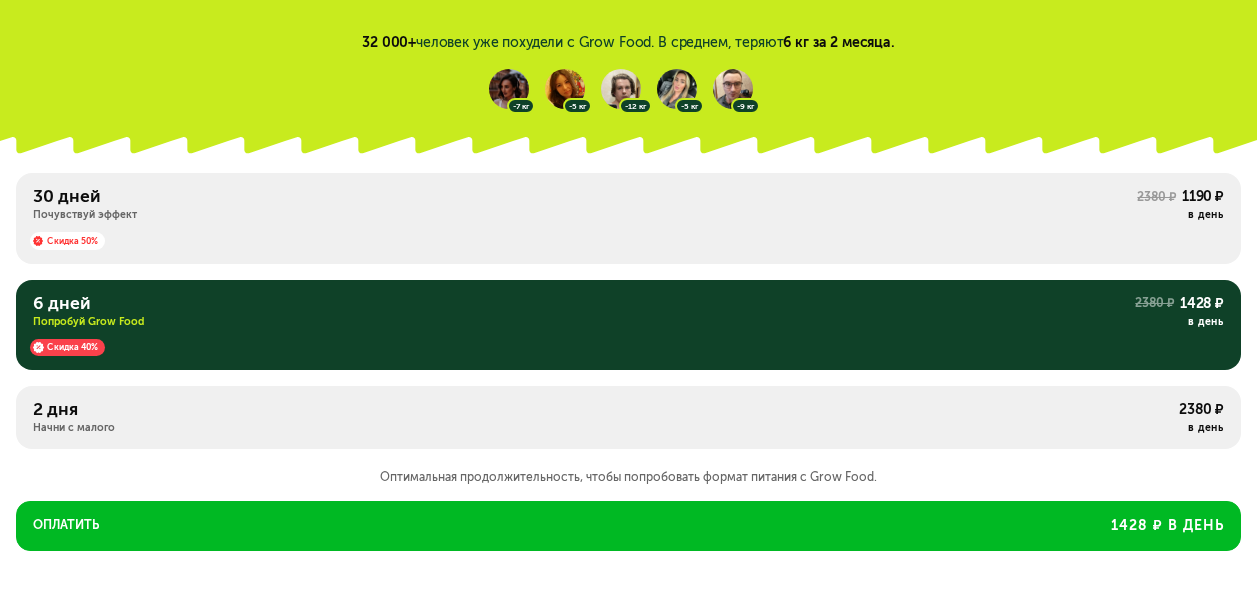 scroll, scrollTop: 20, scrollLeft: 0, axis: vertical 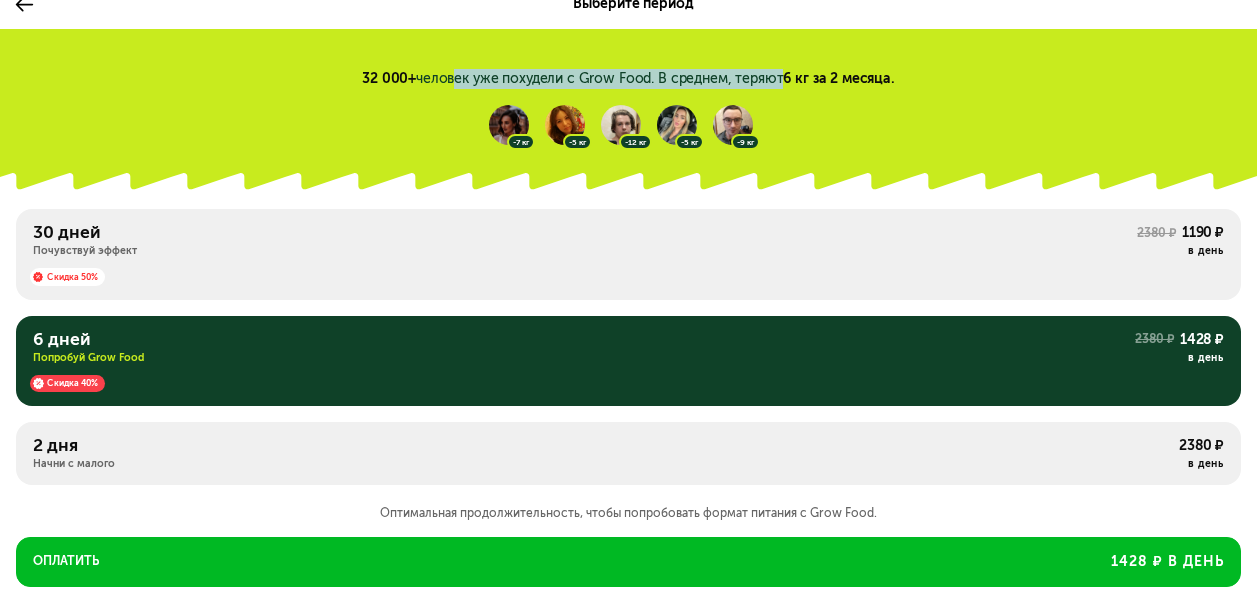 drag, startPoint x: 451, startPoint y: 73, endPoint x: 776, endPoint y: 77, distance: 325.02463 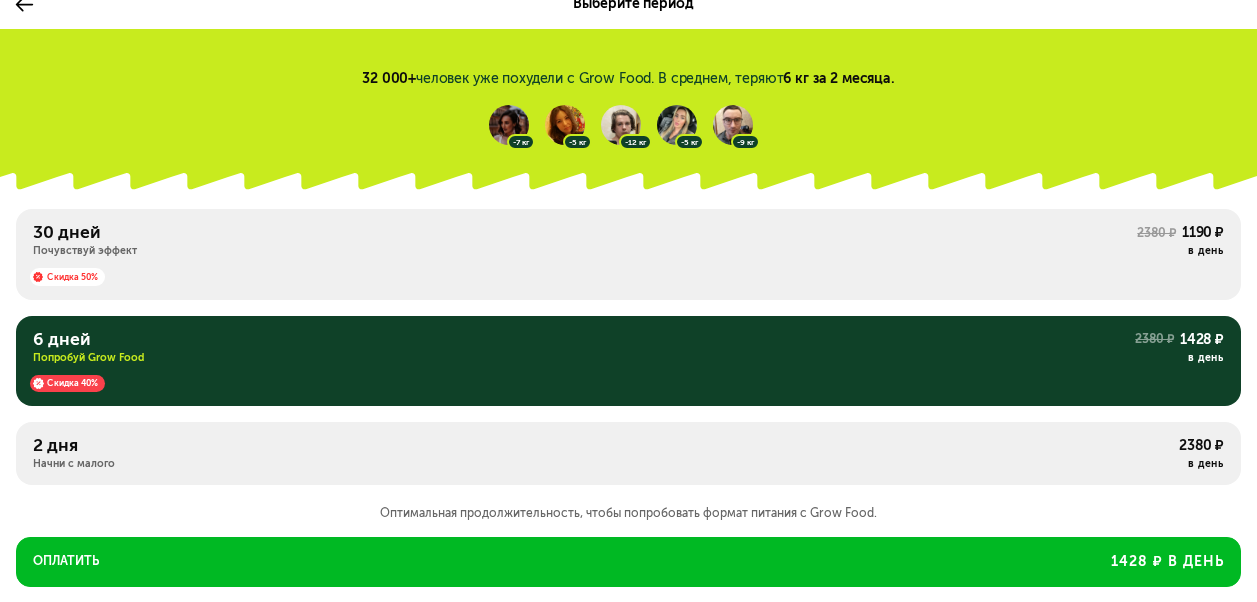 click on "32 000+  человек уже похудели с Grow Food. В среднем, теряют  6 кг за 2 месяца. -7 кг -5 кг -12 кг -5 кг -9 кг" at bounding box center (628, 113) 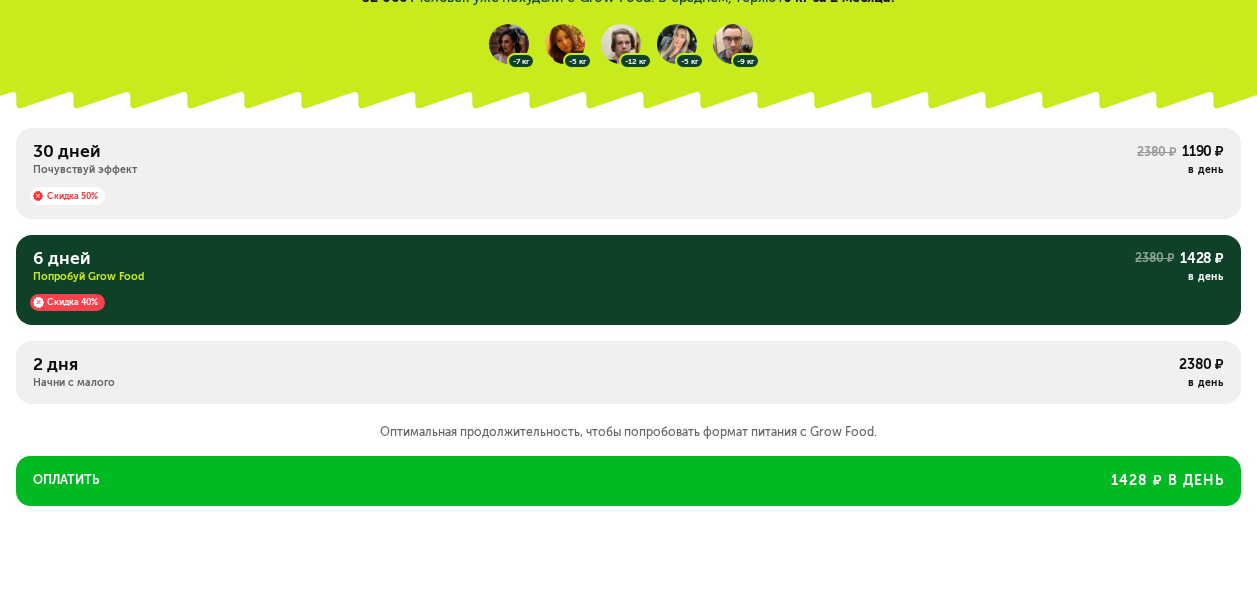 scroll, scrollTop: 120, scrollLeft: 0, axis: vertical 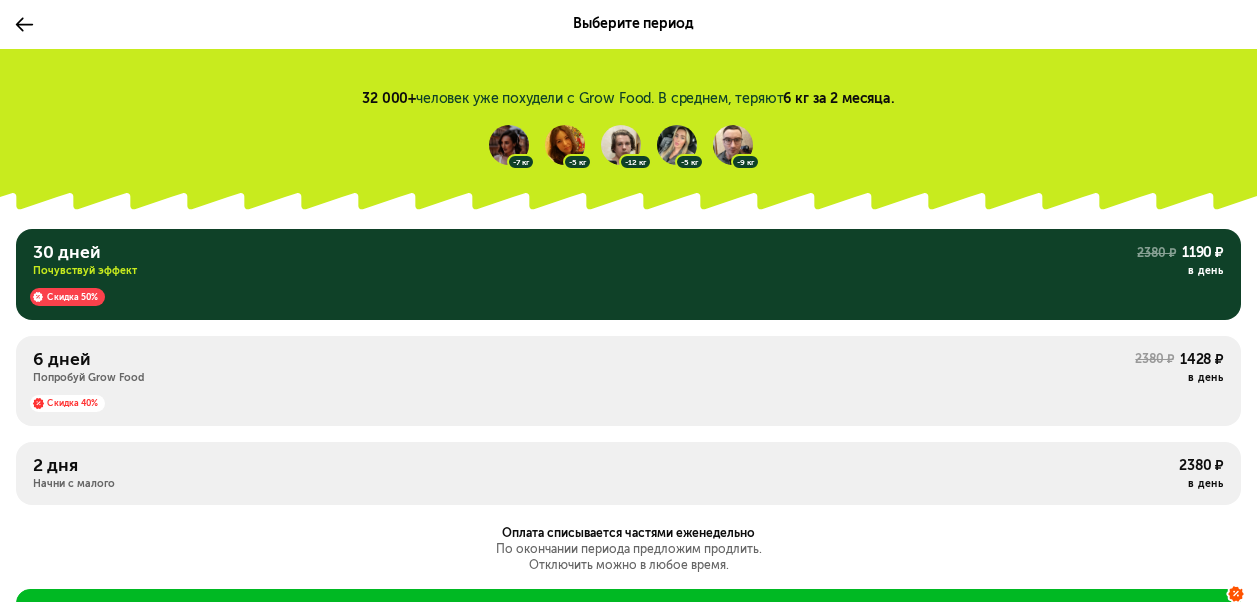 click on "Скидка 40%" at bounding box center (628, 398) 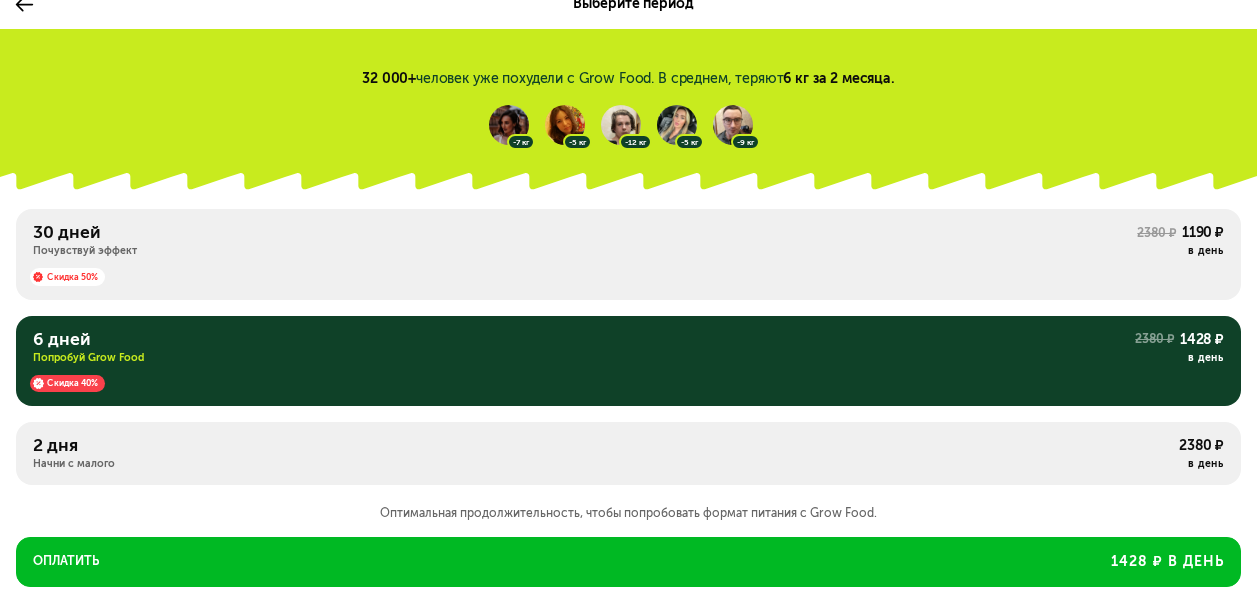 scroll, scrollTop: 120, scrollLeft: 0, axis: vertical 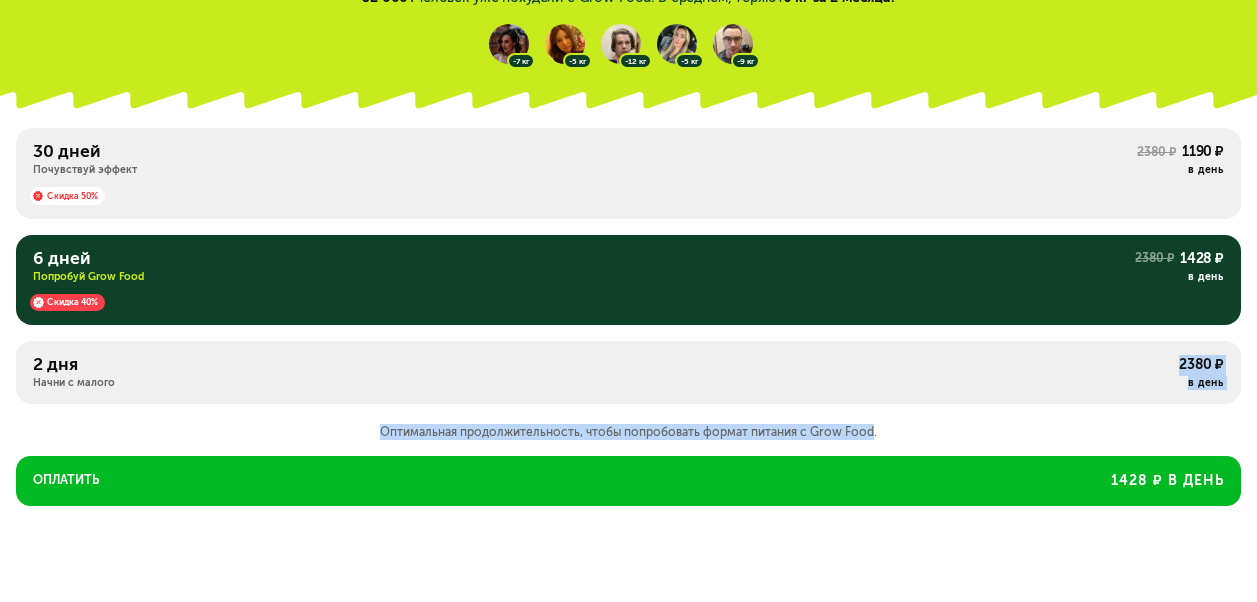 drag, startPoint x: 381, startPoint y: 400, endPoint x: 866, endPoint y: 420, distance: 485.4122 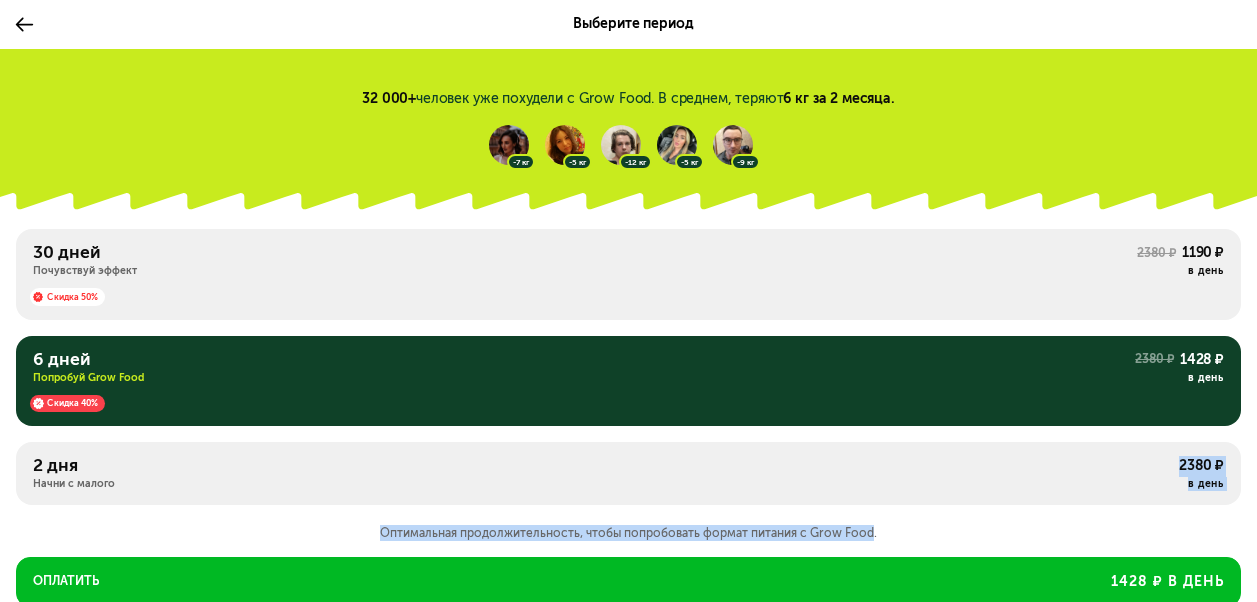 scroll, scrollTop: 0, scrollLeft: 0, axis: both 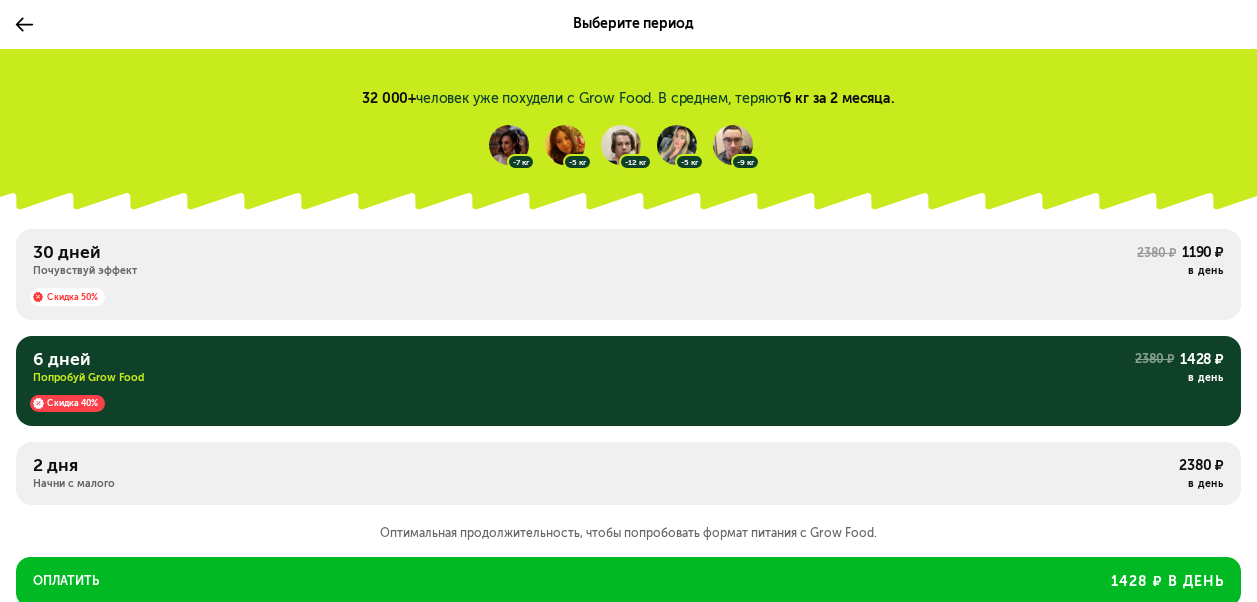 click on "-7 кг -5 кг -12 кг -5 кг -9 кг" at bounding box center [628, 145] 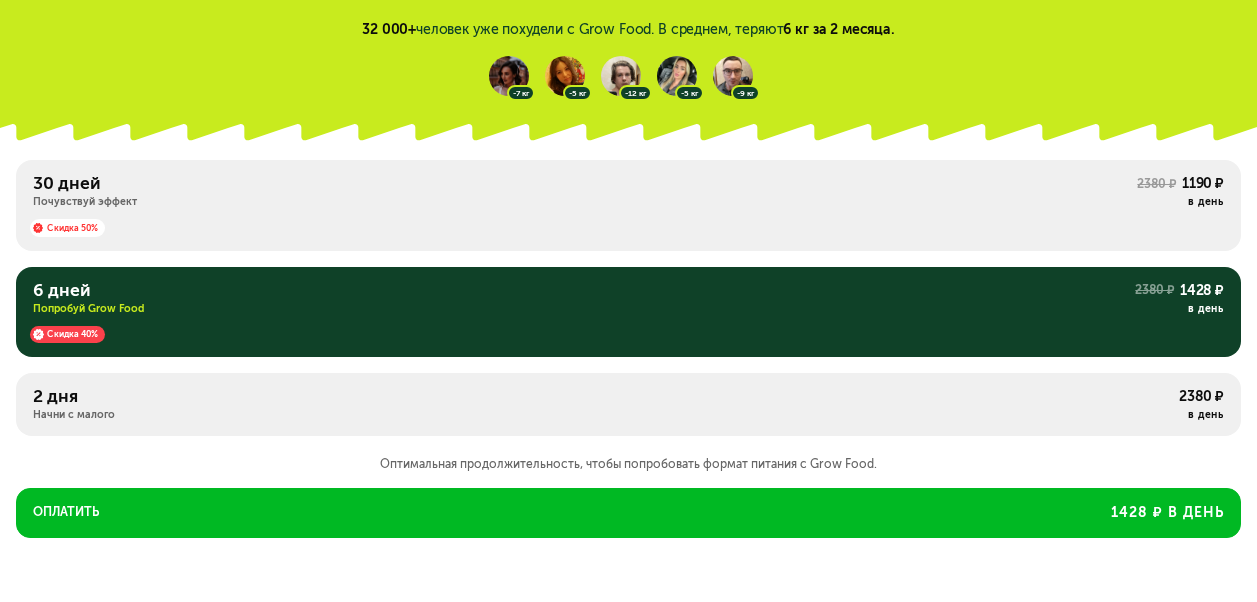 scroll, scrollTop: 120, scrollLeft: 0, axis: vertical 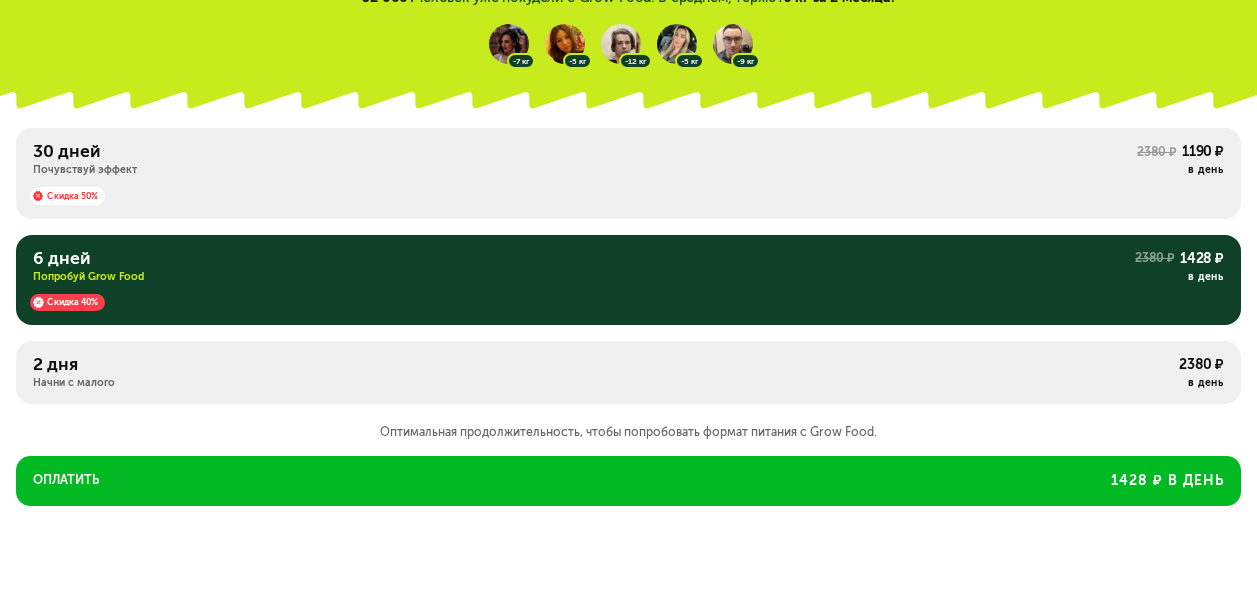 click on "Оптимальная продолжительность, чтобы попробовать формат питания с Grow Food." at bounding box center (628, 432) 